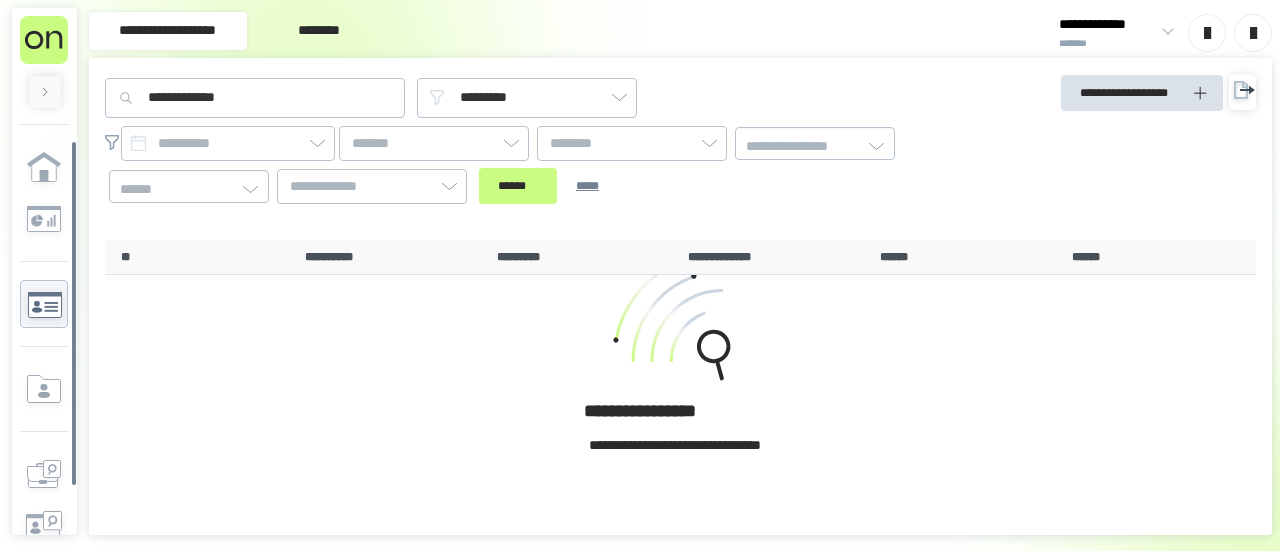 scroll, scrollTop: 0, scrollLeft: 0, axis: both 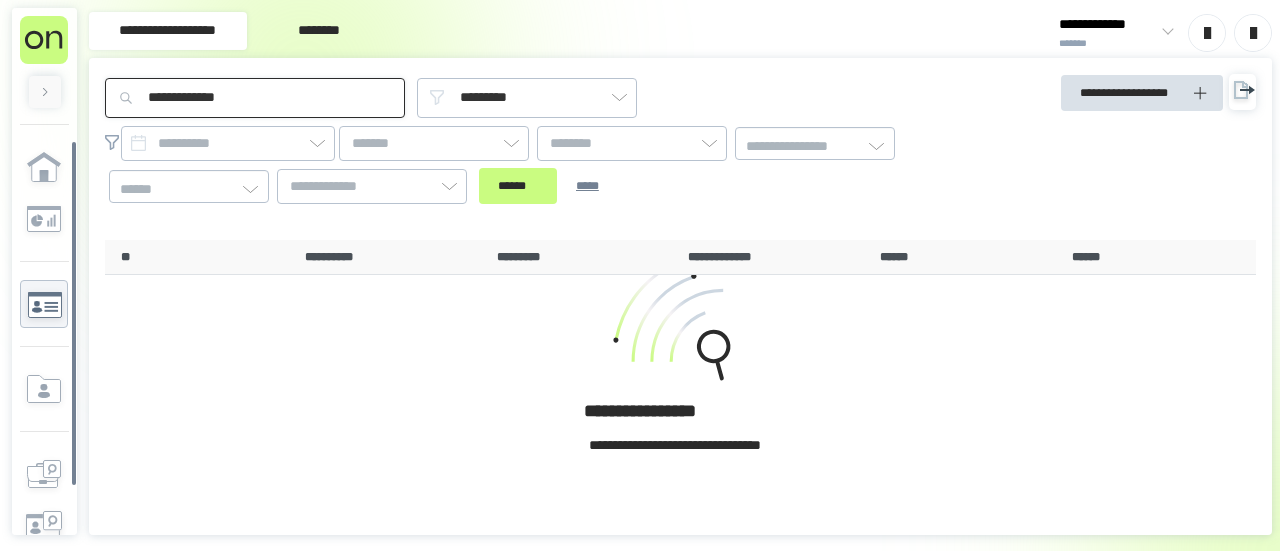 click on "**********" at bounding box center (255, 98) 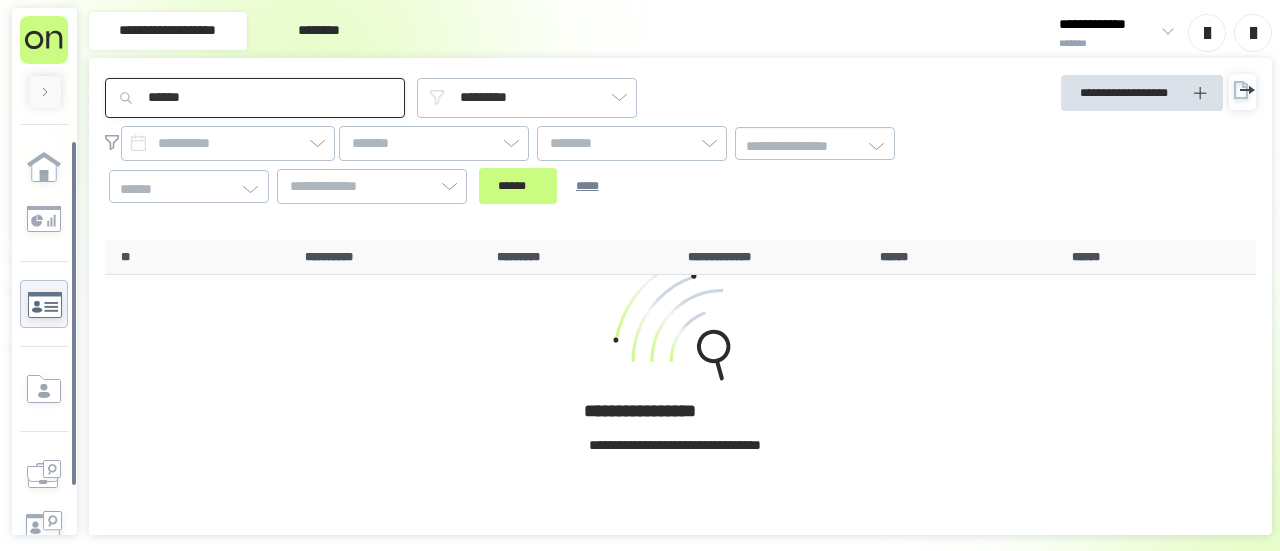 click on "******" at bounding box center (518, 186) 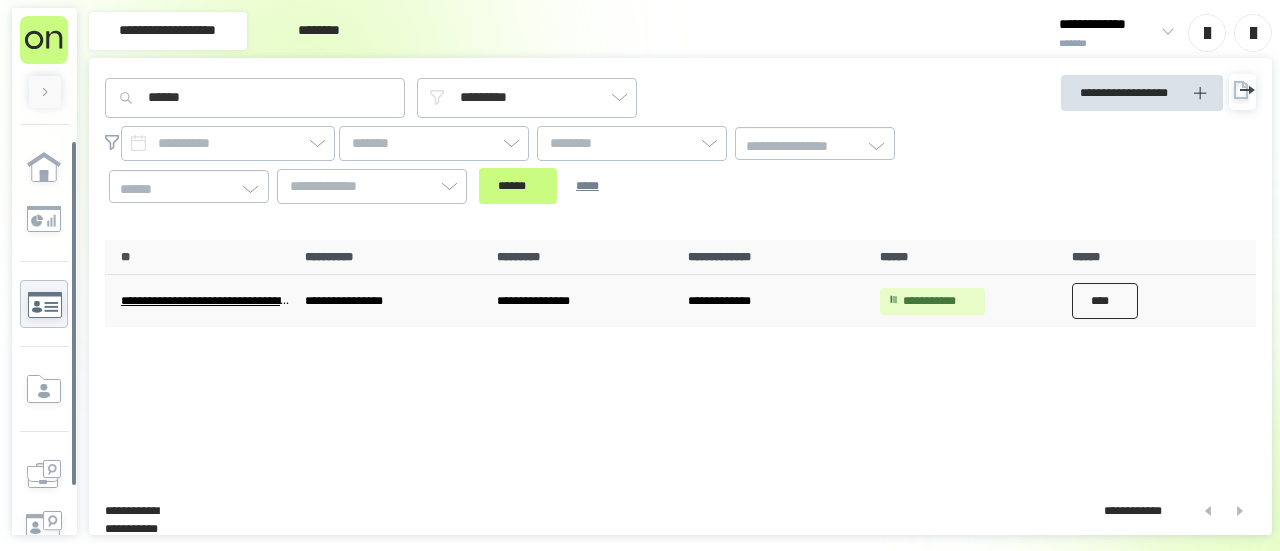 click on "****" at bounding box center [1105, 301] 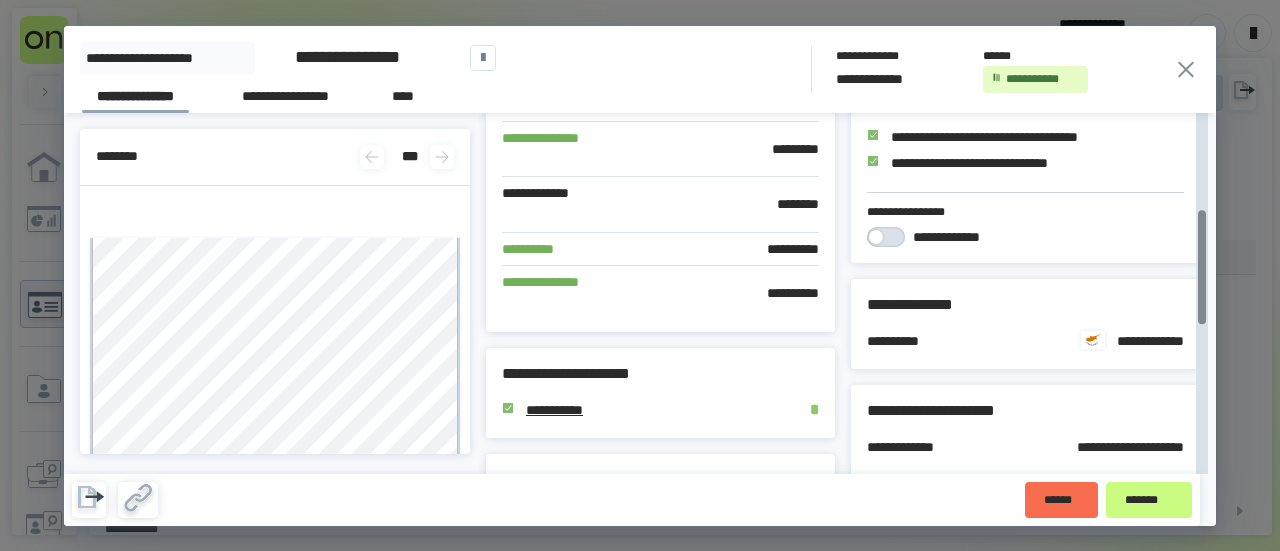 scroll, scrollTop: 300, scrollLeft: 0, axis: vertical 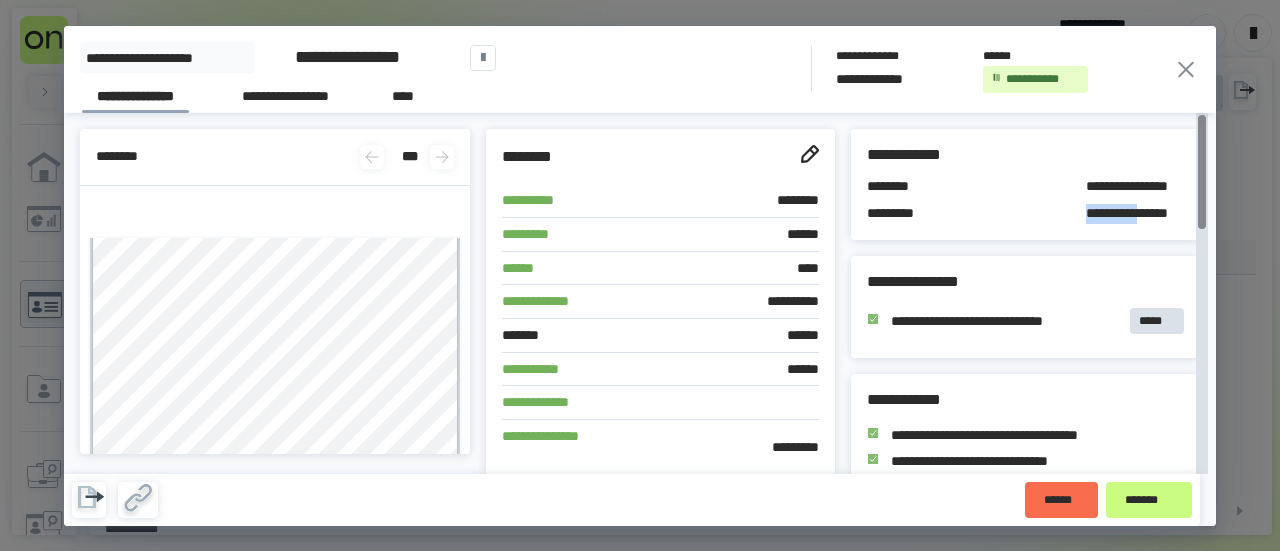drag, startPoint x: 1019, startPoint y: 209, endPoint x: 1122, endPoint y: 212, distance: 103.04368 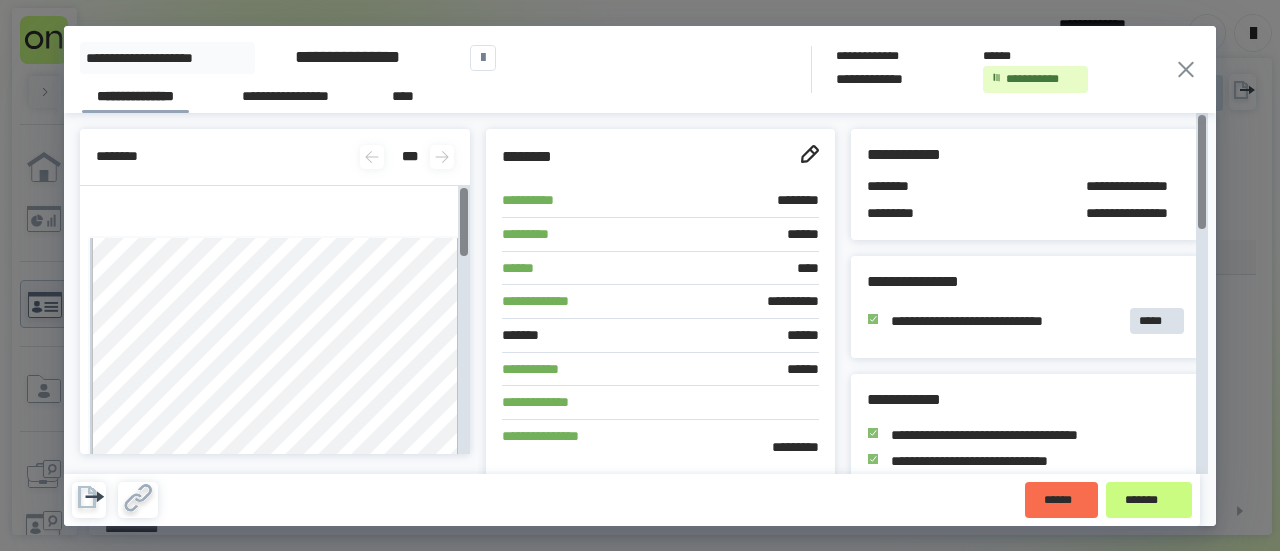 click on "**********" at bounding box center [640, 275] 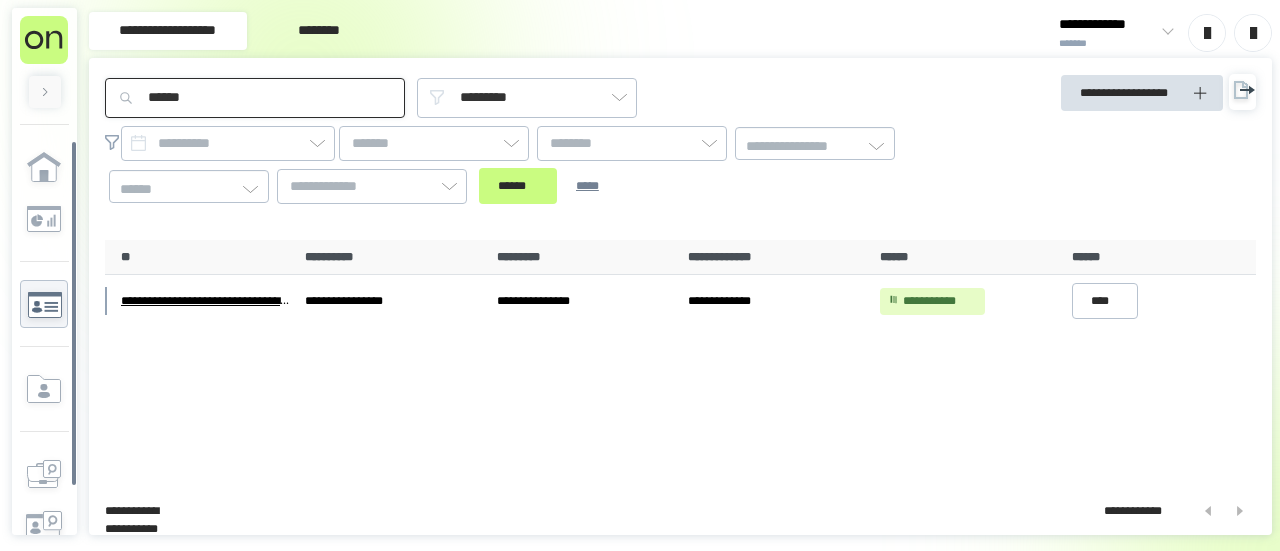 drag, startPoint x: 318, startPoint y: 102, endPoint x: 72, endPoint y: 90, distance: 246.29251 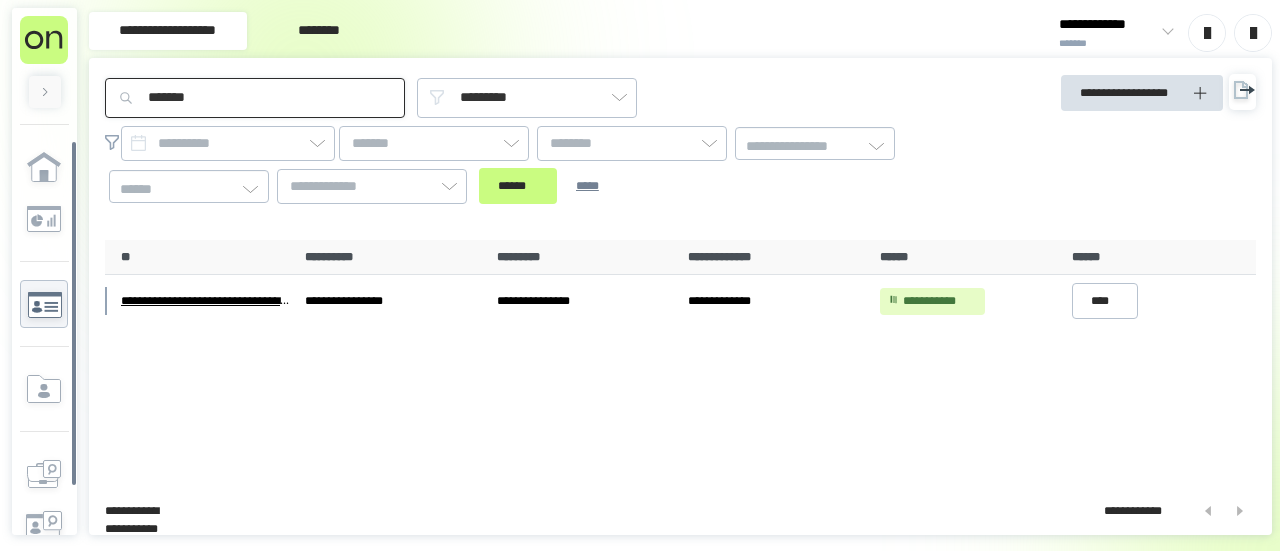 type on "*******" 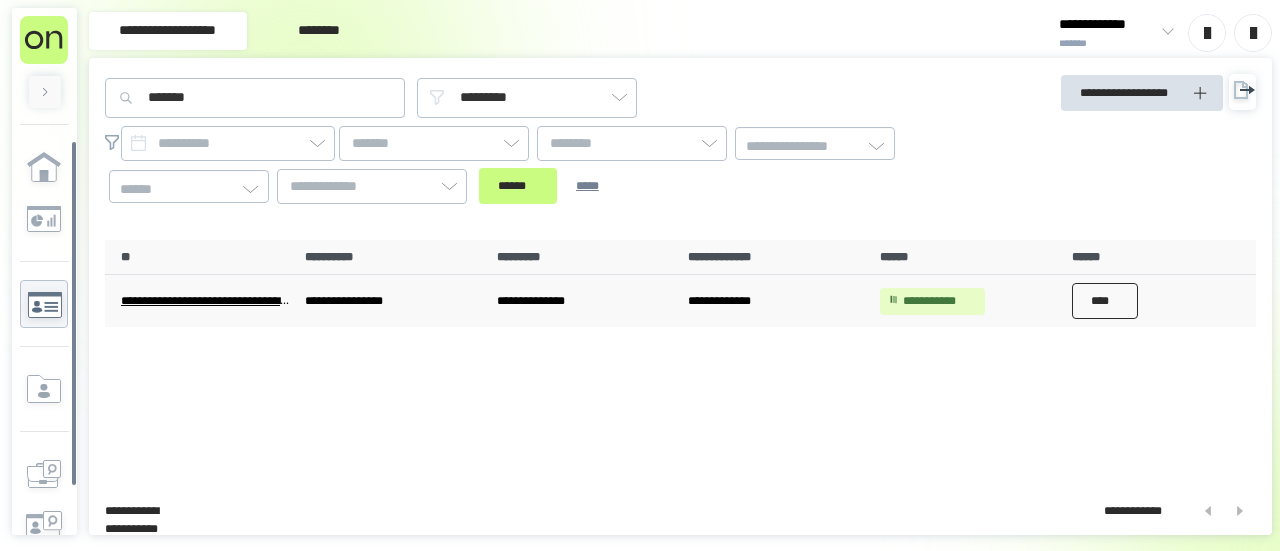 click on "****" at bounding box center [1105, 301] 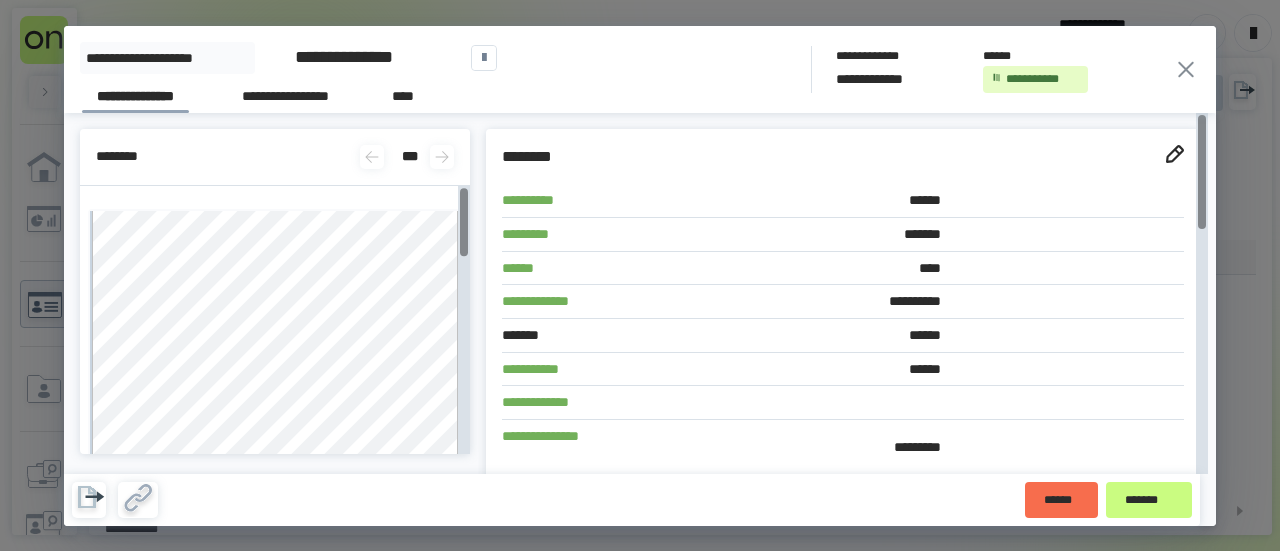 scroll, scrollTop: 100, scrollLeft: 0, axis: vertical 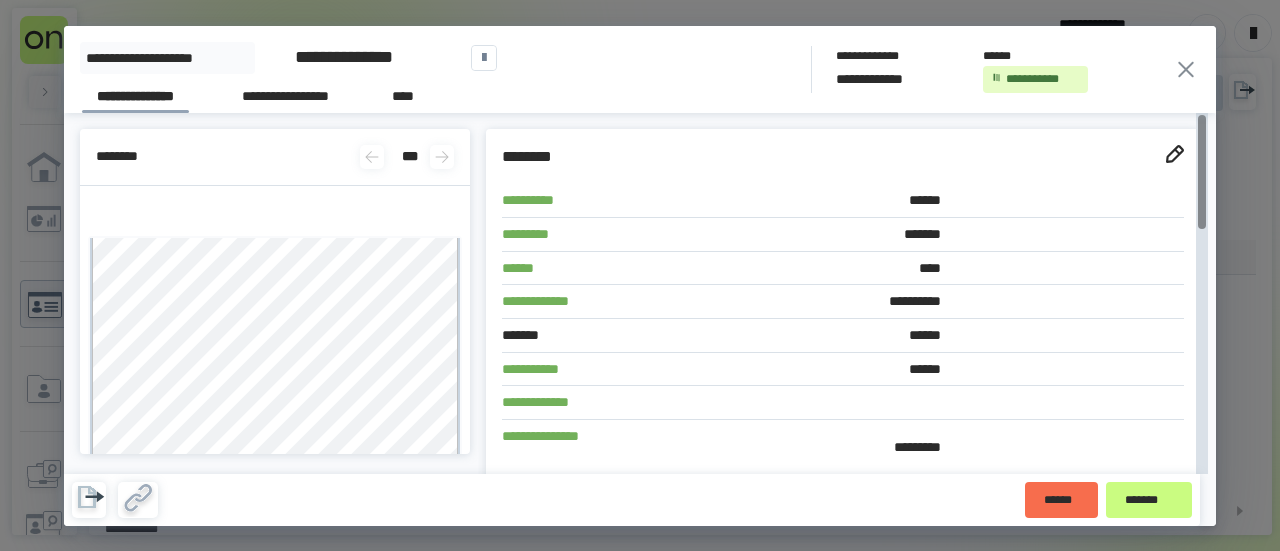 drag, startPoint x: 1028, startPoint y: 217, endPoint x: 1120, endPoint y: 218, distance: 92.00543 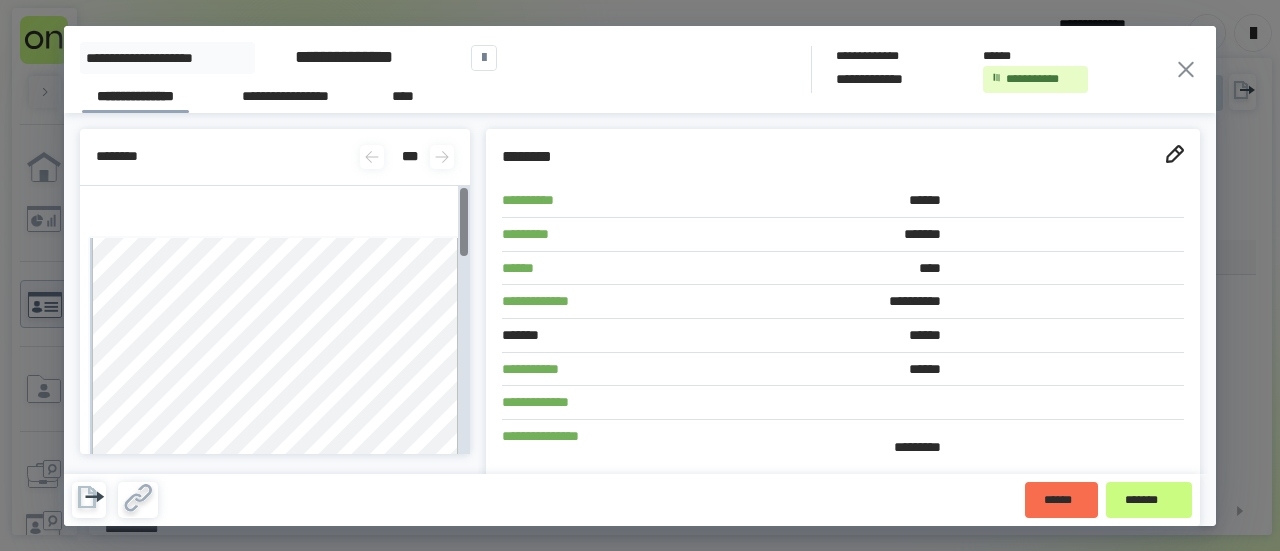 click on "**********" at bounding box center [640, 275] 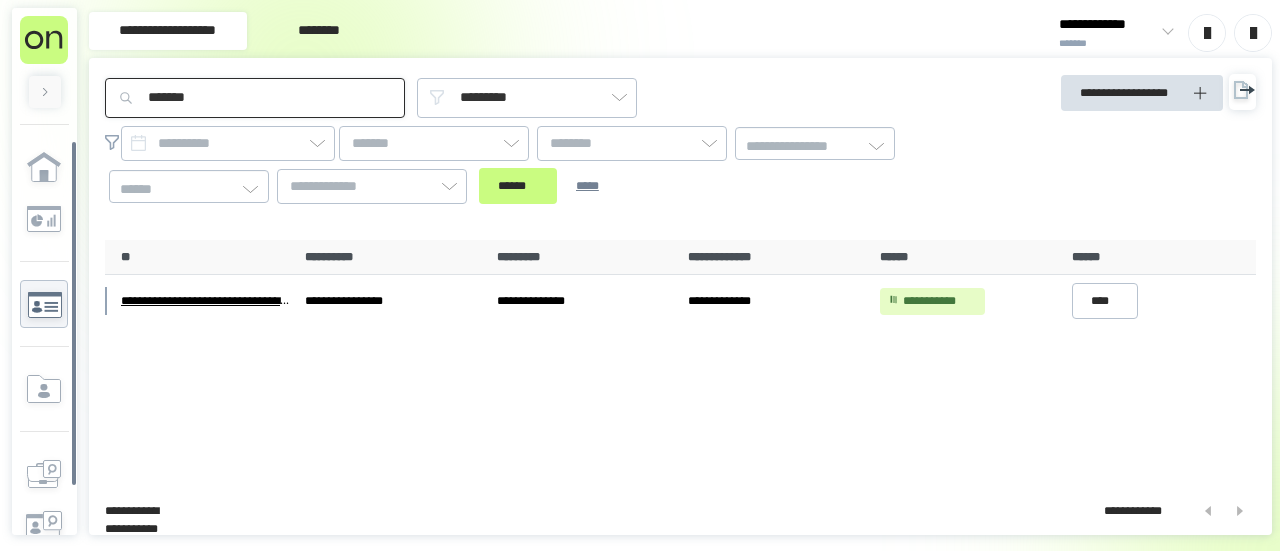 drag, startPoint x: 236, startPoint y: 89, endPoint x: 86, endPoint y: 86, distance: 150.03 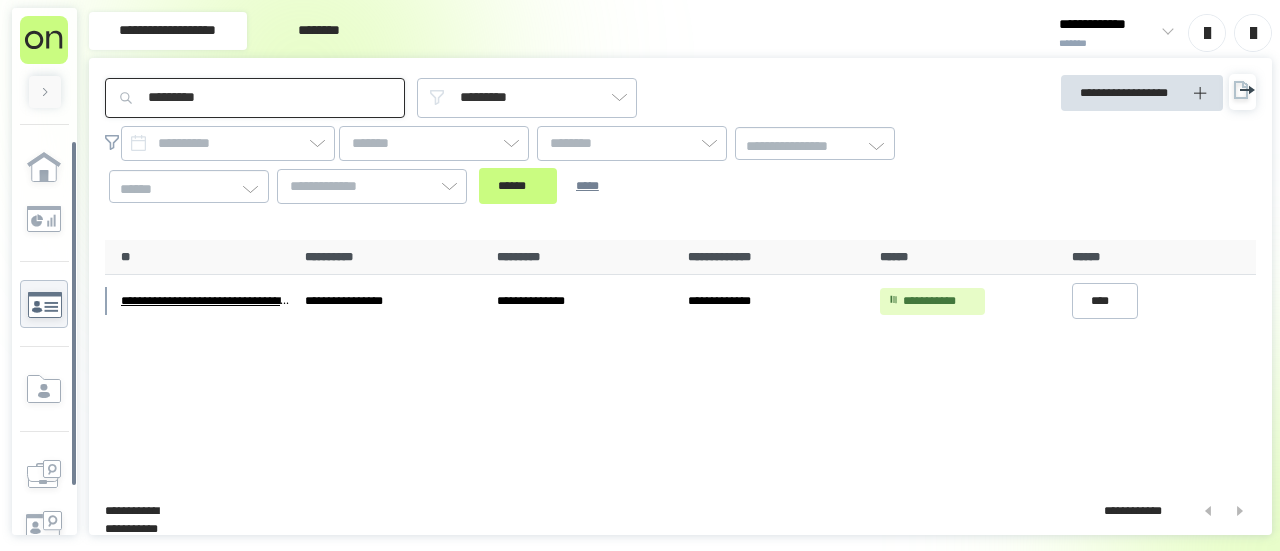 type on "*********" 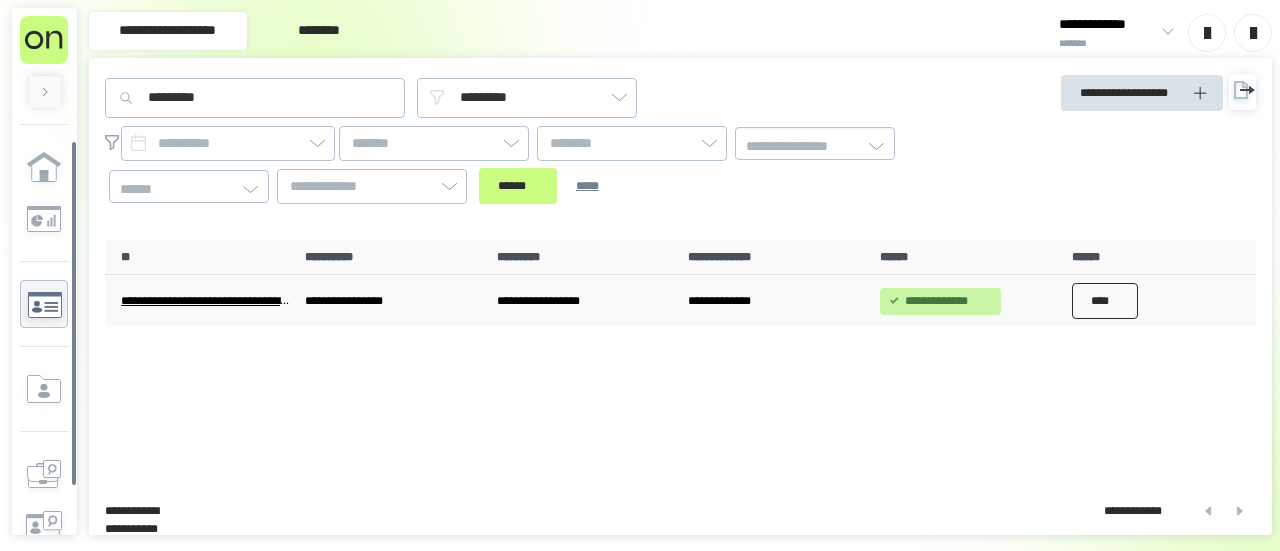 click on "****" at bounding box center (1105, 301) 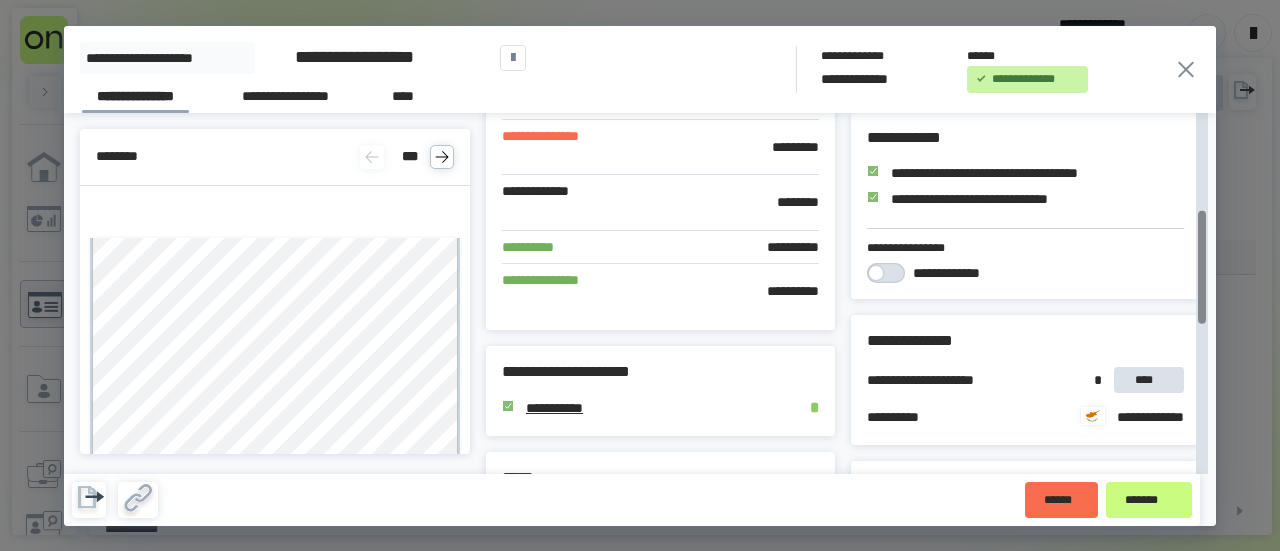 scroll, scrollTop: 600, scrollLeft: 0, axis: vertical 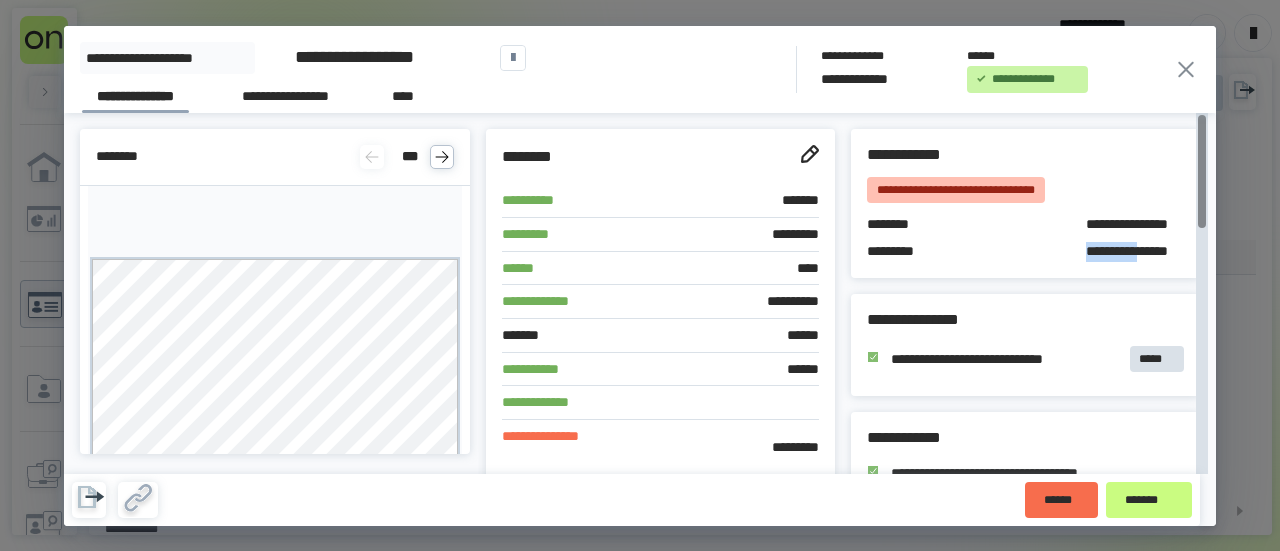 drag, startPoint x: 1026, startPoint y: 257, endPoint x: 1122, endPoint y: 258, distance: 96.00521 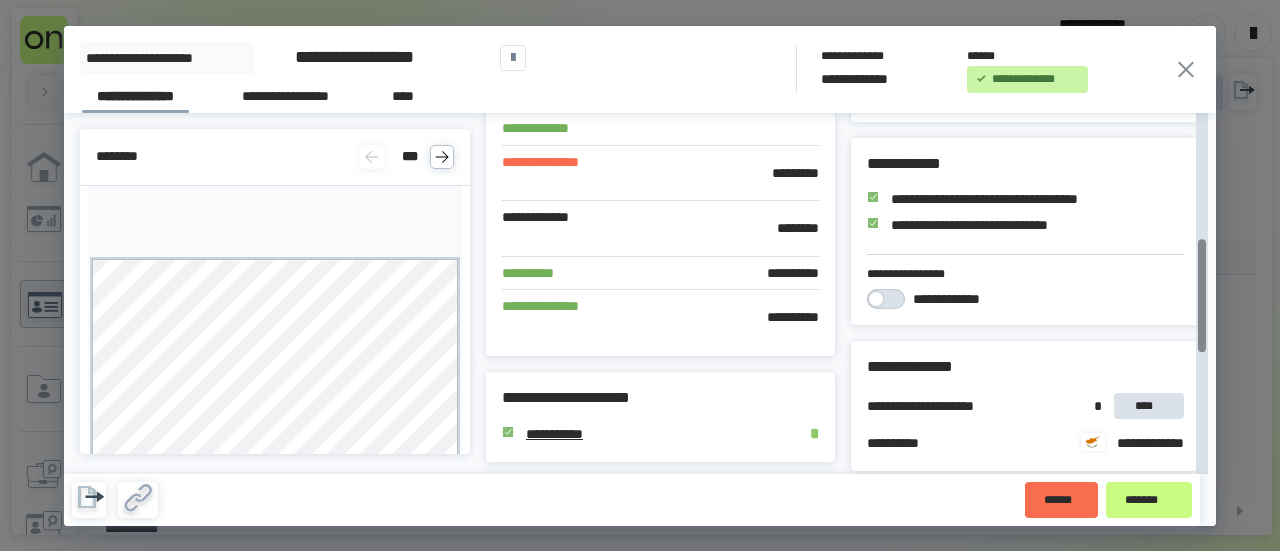 scroll, scrollTop: 400, scrollLeft: 0, axis: vertical 